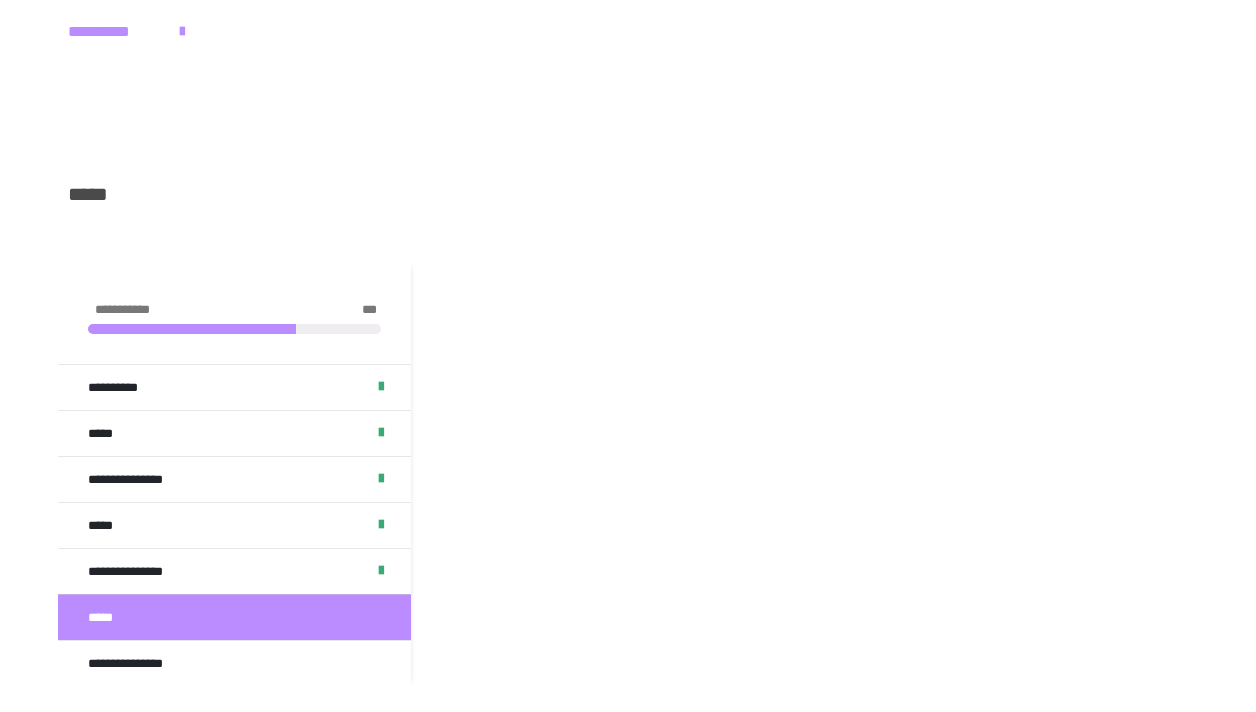 scroll, scrollTop: 173, scrollLeft: 0, axis: vertical 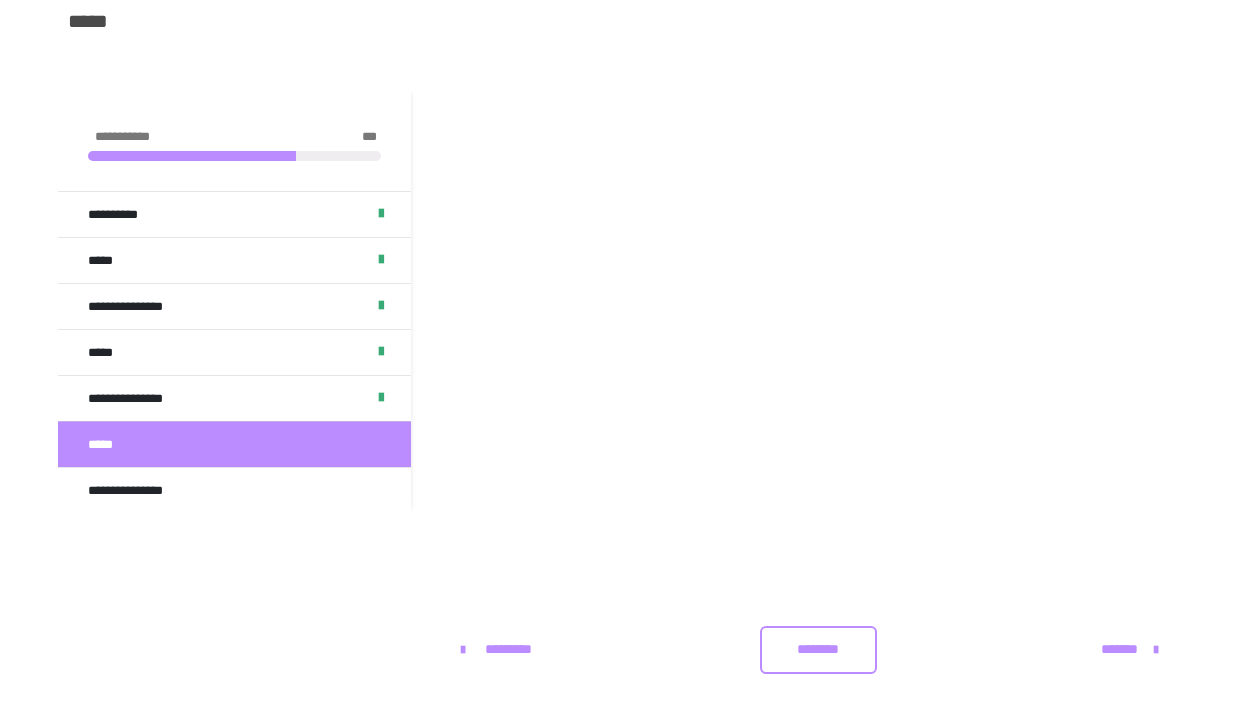 click on "********" at bounding box center [818, 649] 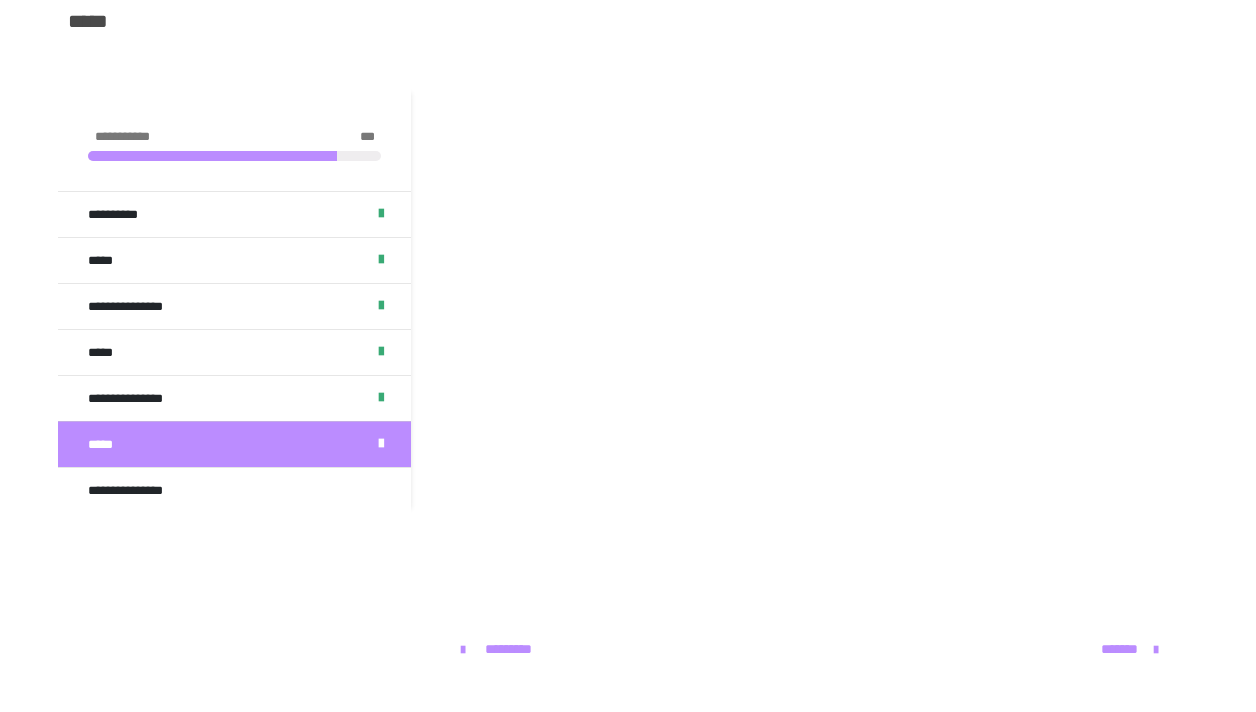 click on "*******" at bounding box center (1119, 649) 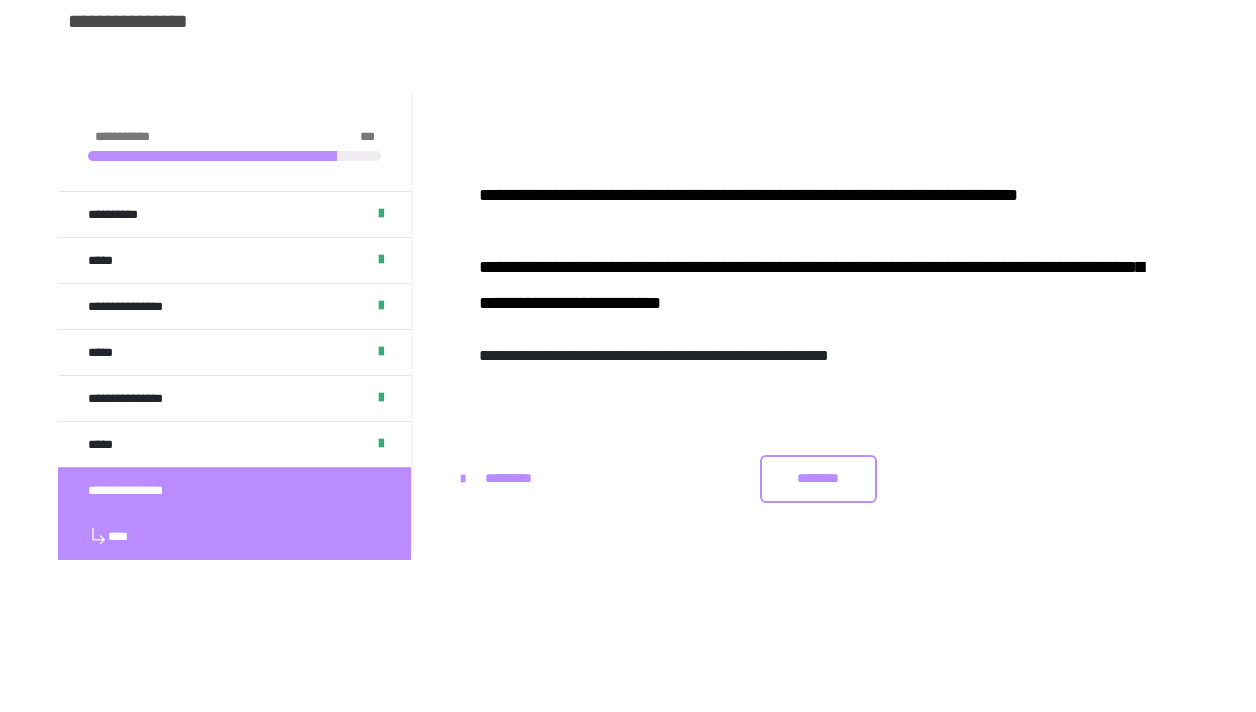 click on "********" at bounding box center [818, 479] 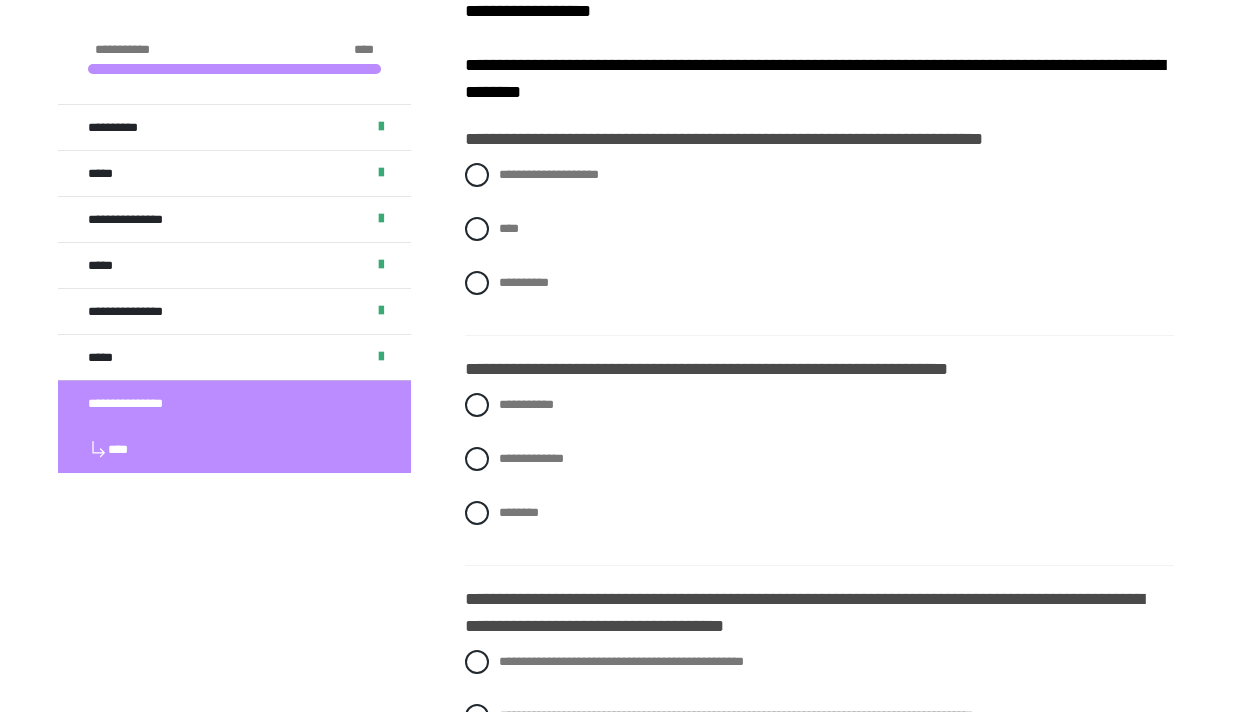 scroll, scrollTop: 560, scrollLeft: 0, axis: vertical 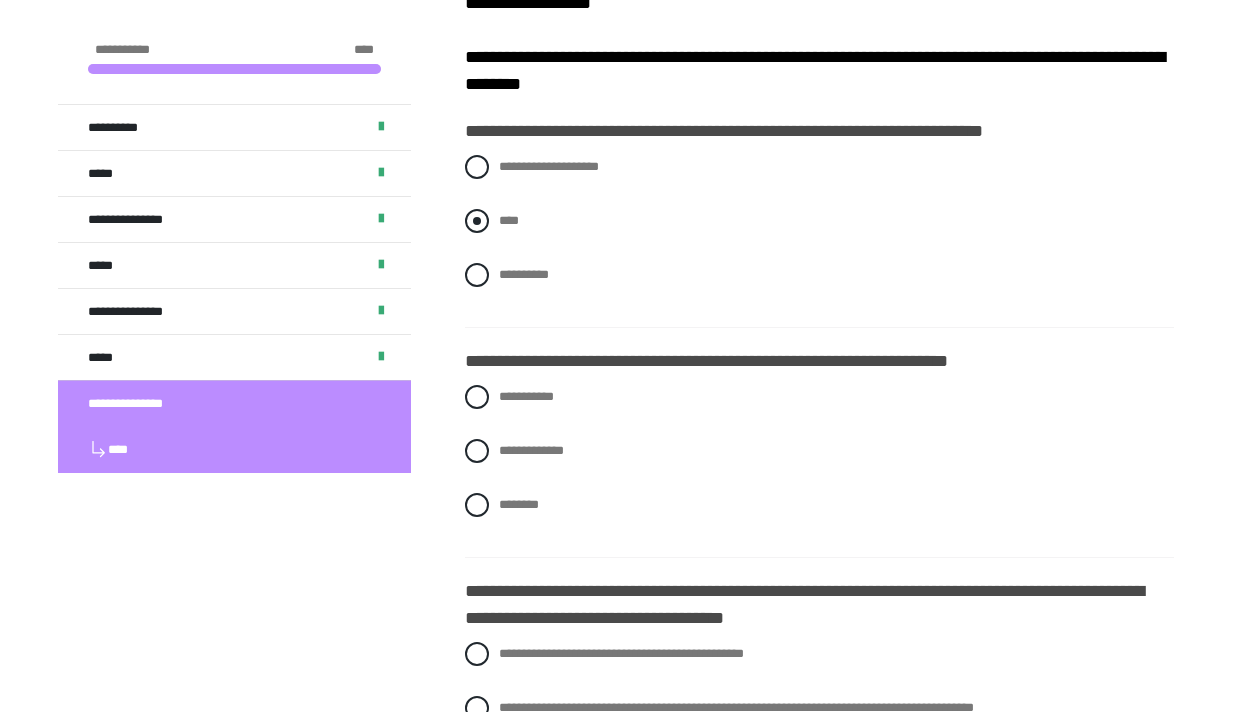 click at bounding box center (477, 221) 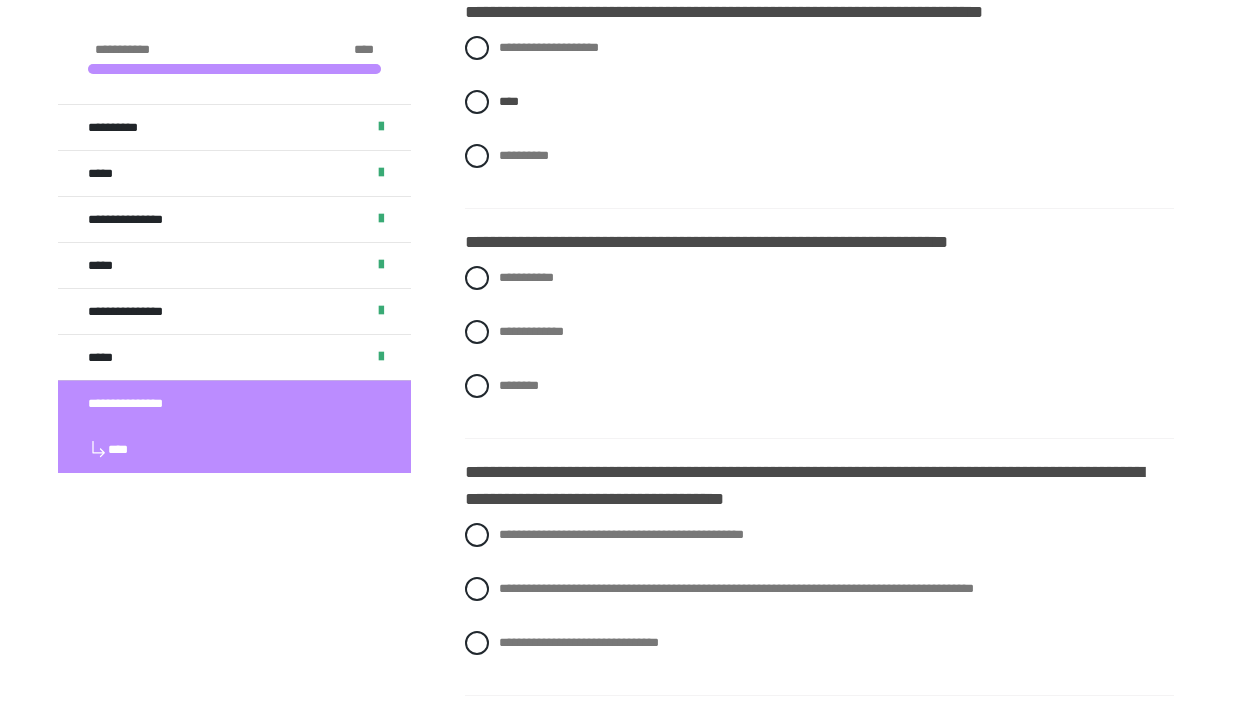scroll, scrollTop: 683, scrollLeft: 0, axis: vertical 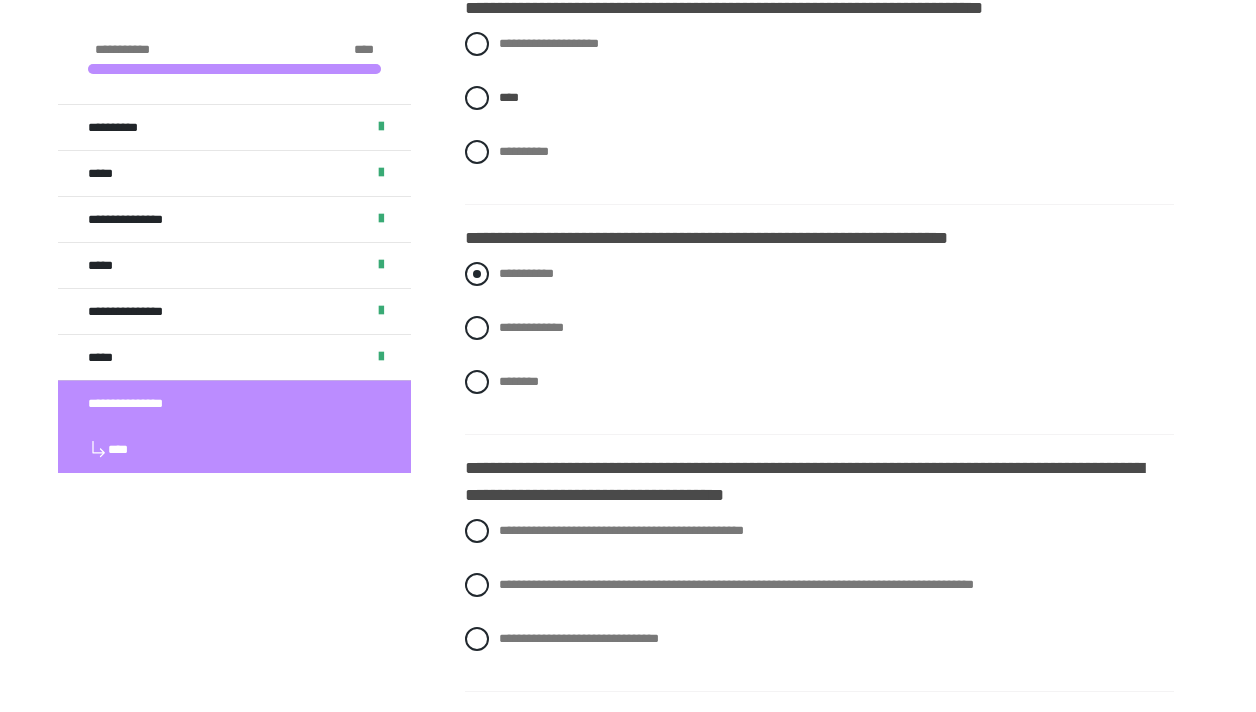 click at bounding box center [477, 274] 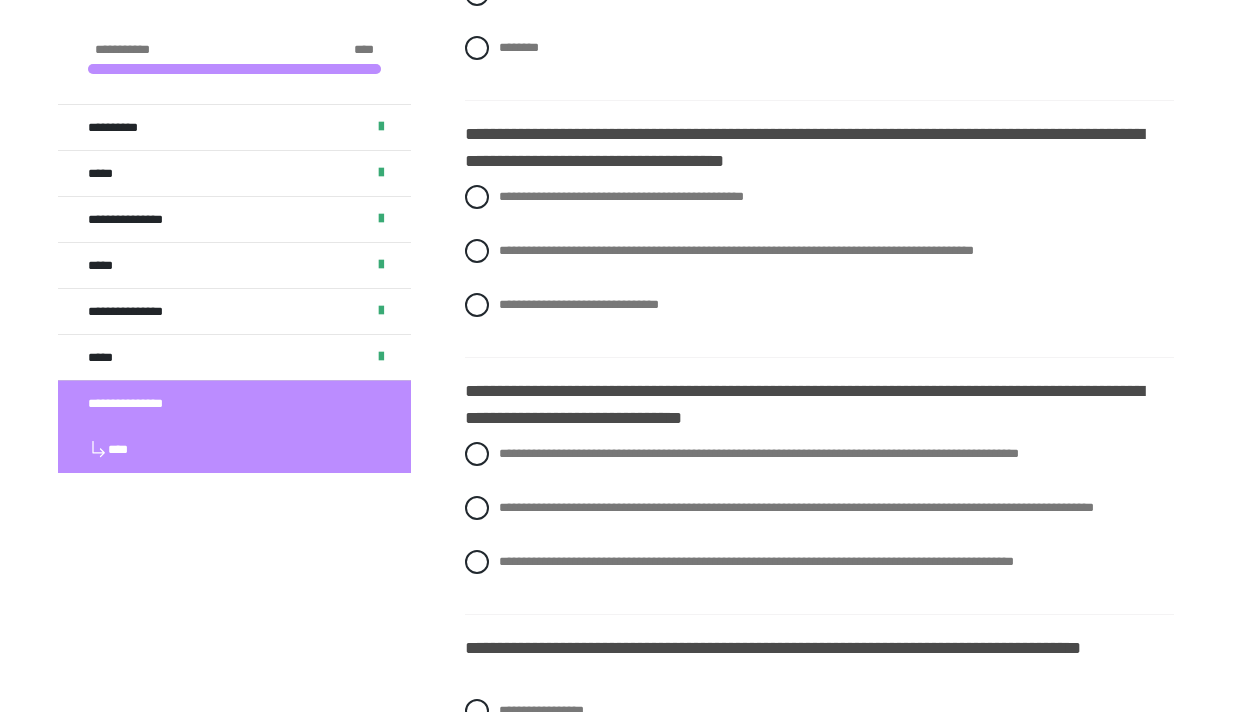 scroll, scrollTop: 1018, scrollLeft: 0, axis: vertical 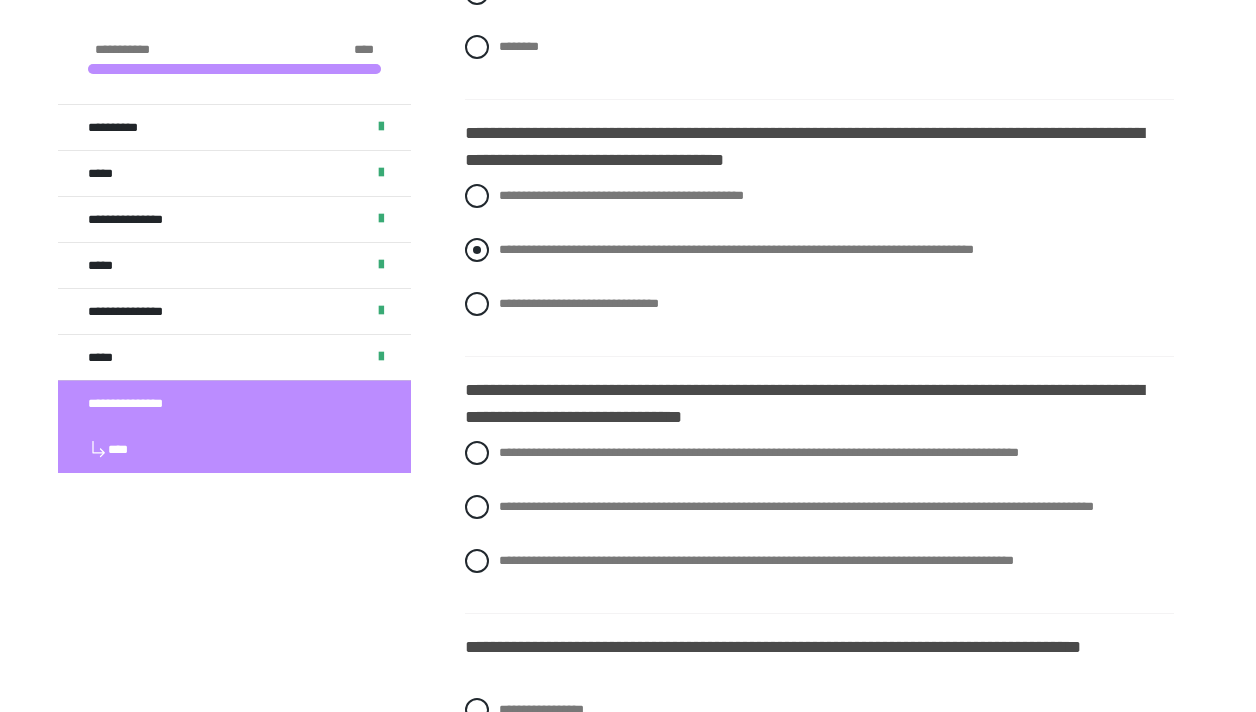 click on "**********" at bounding box center (819, 250) 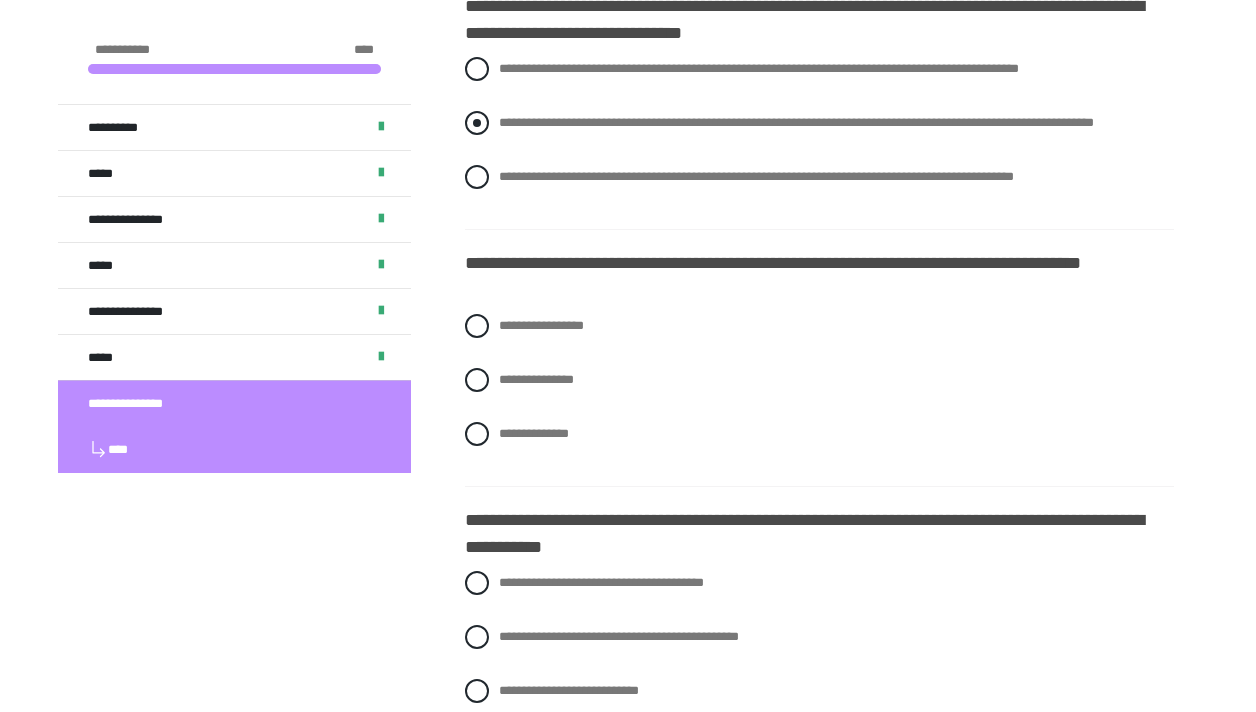 scroll, scrollTop: 1408, scrollLeft: 0, axis: vertical 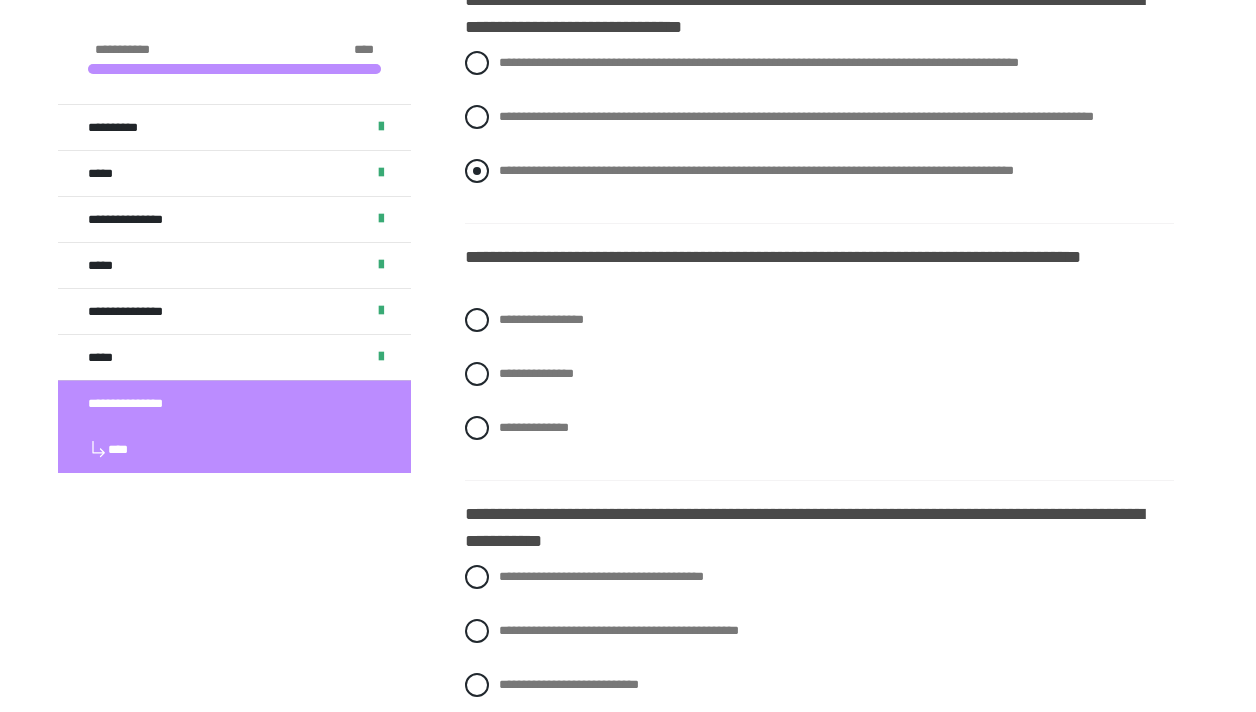 click at bounding box center (477, 171) 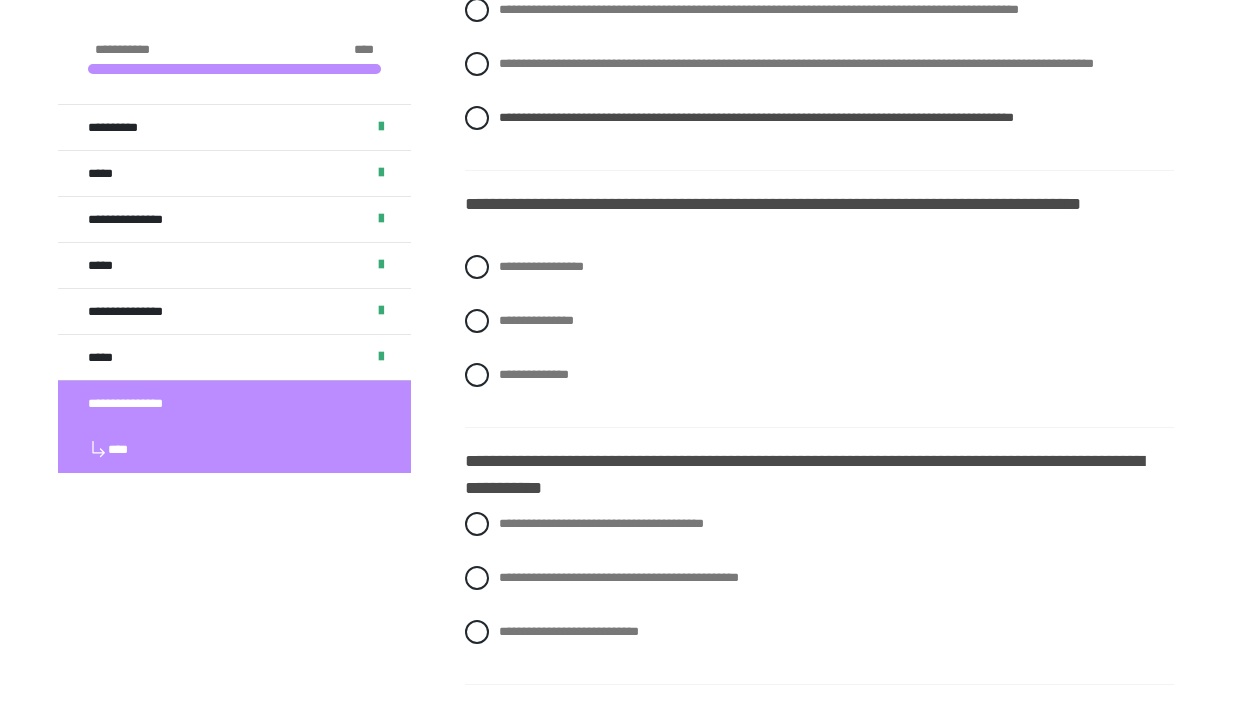 scroll, scrollTop: 1461, scrollLeft: 0, axis: vertical 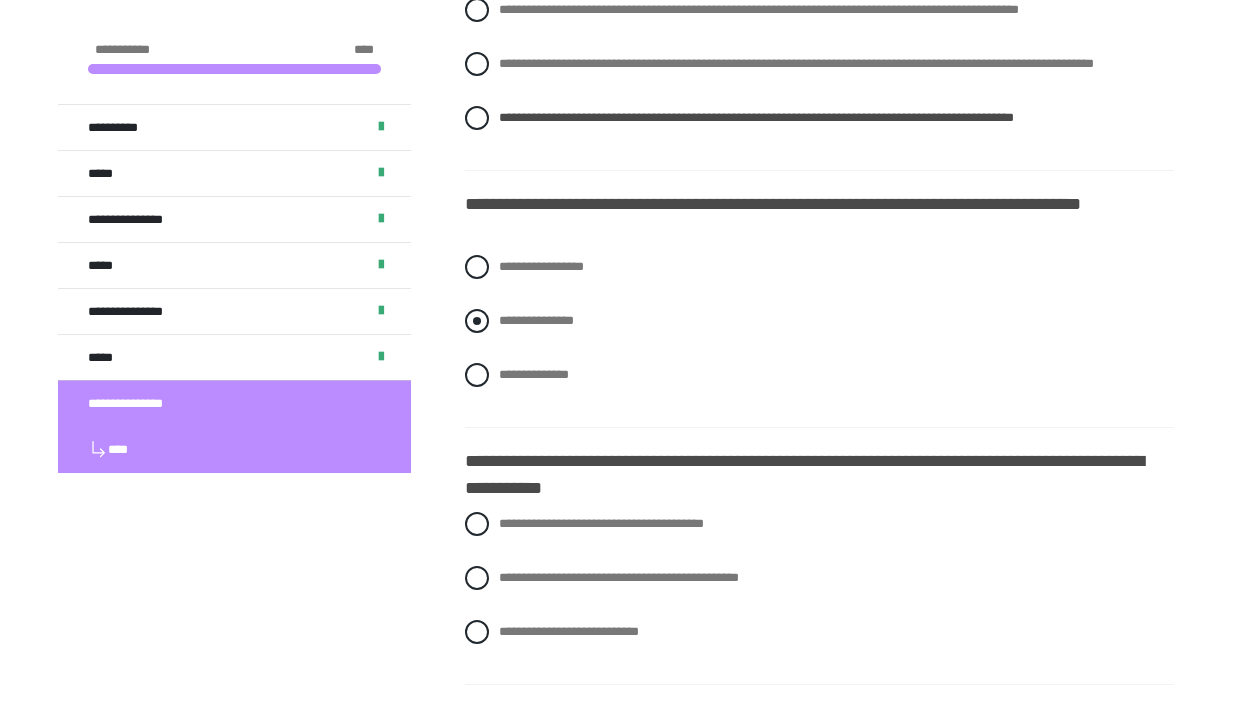 click at bounding box center [477, 321] 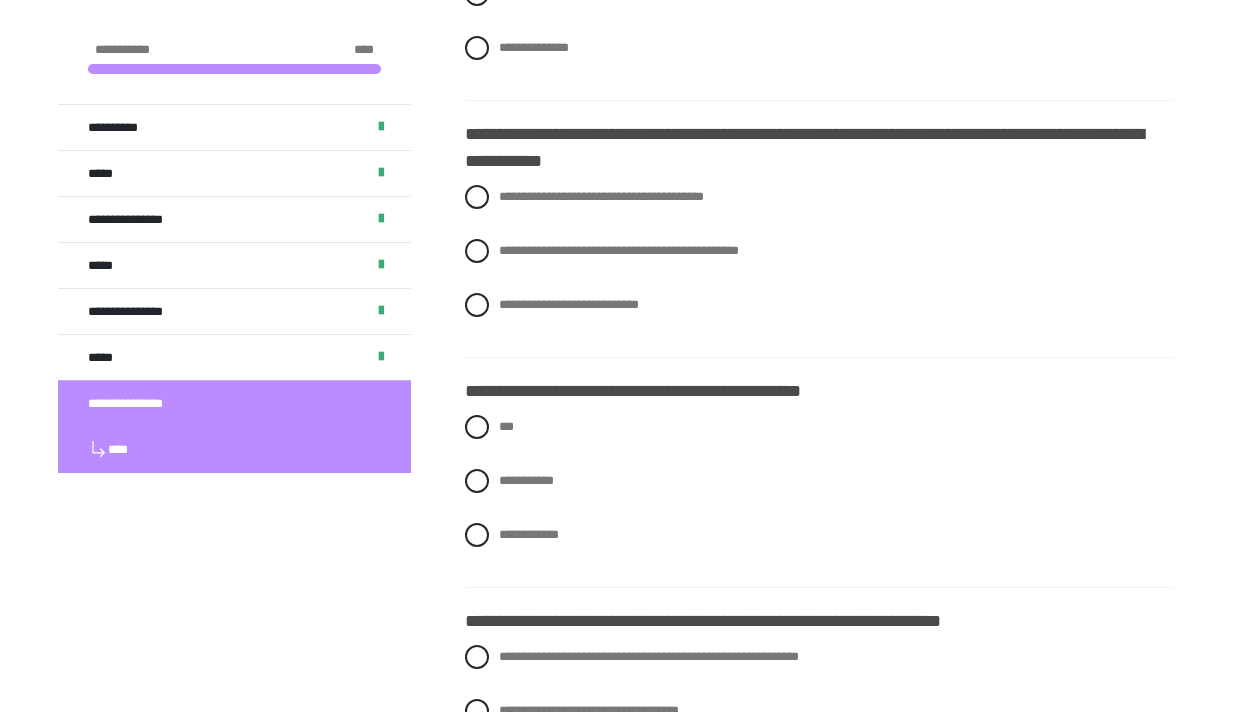 scroll, scrollTop: 1790, scrollLeft: 0, axis: vertical 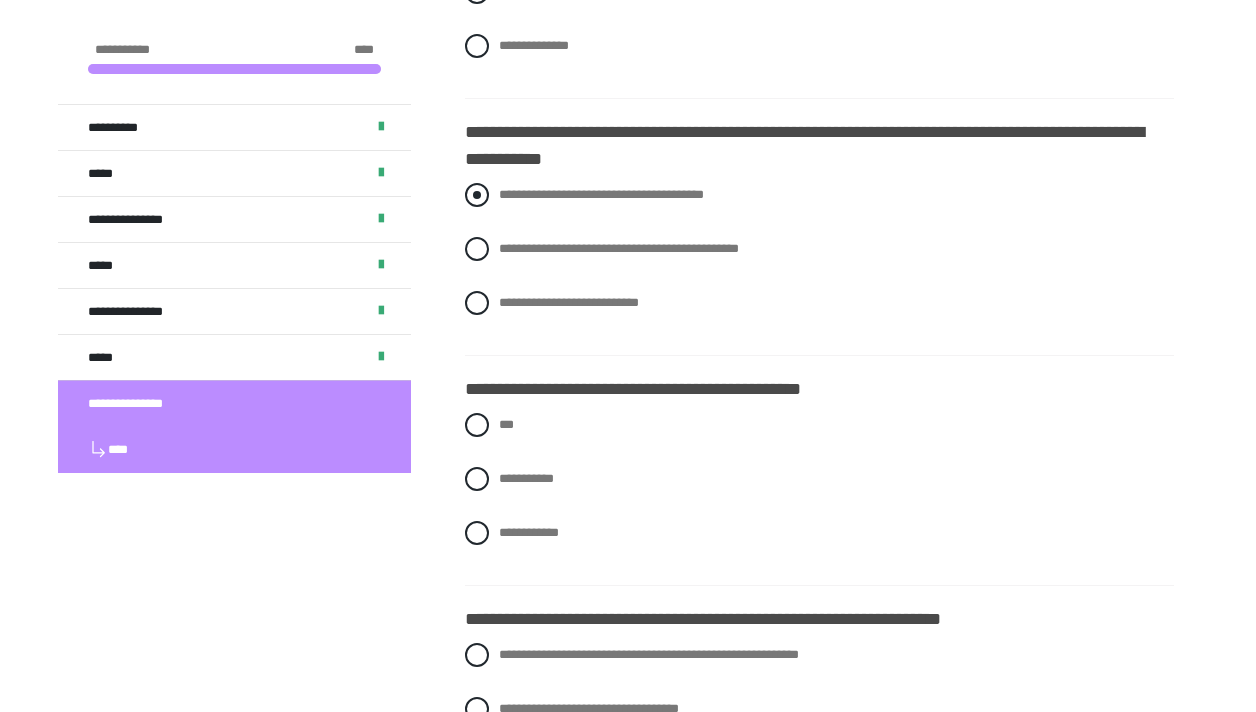 click at bounding box center [477, 195] 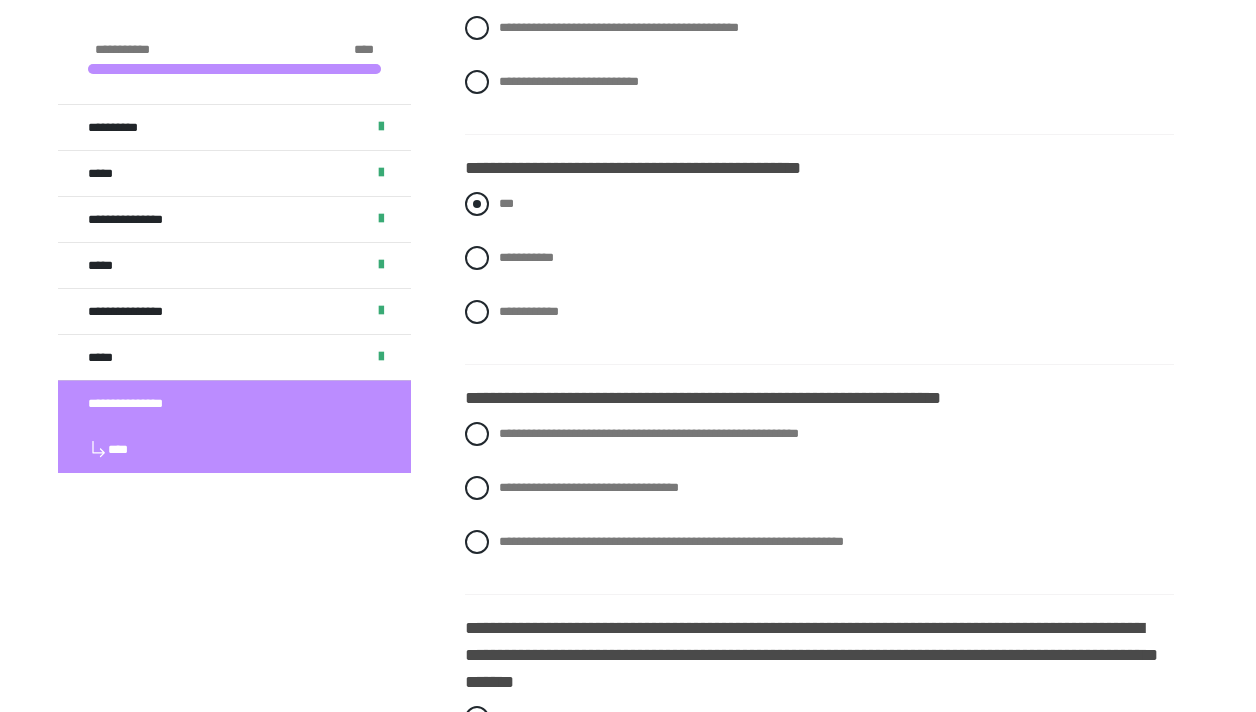 scroll, scrollTop: 2013, scrollLeft: 0, axis: vertical 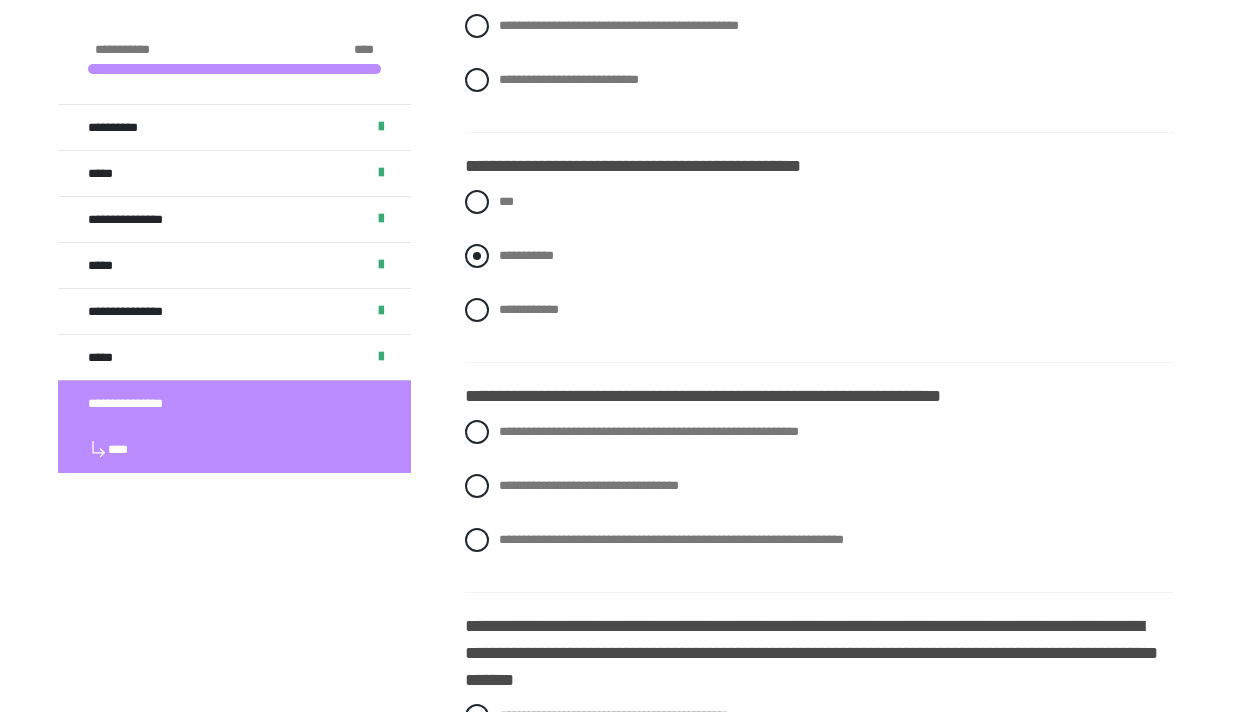 click at bounding box center (477, 256) 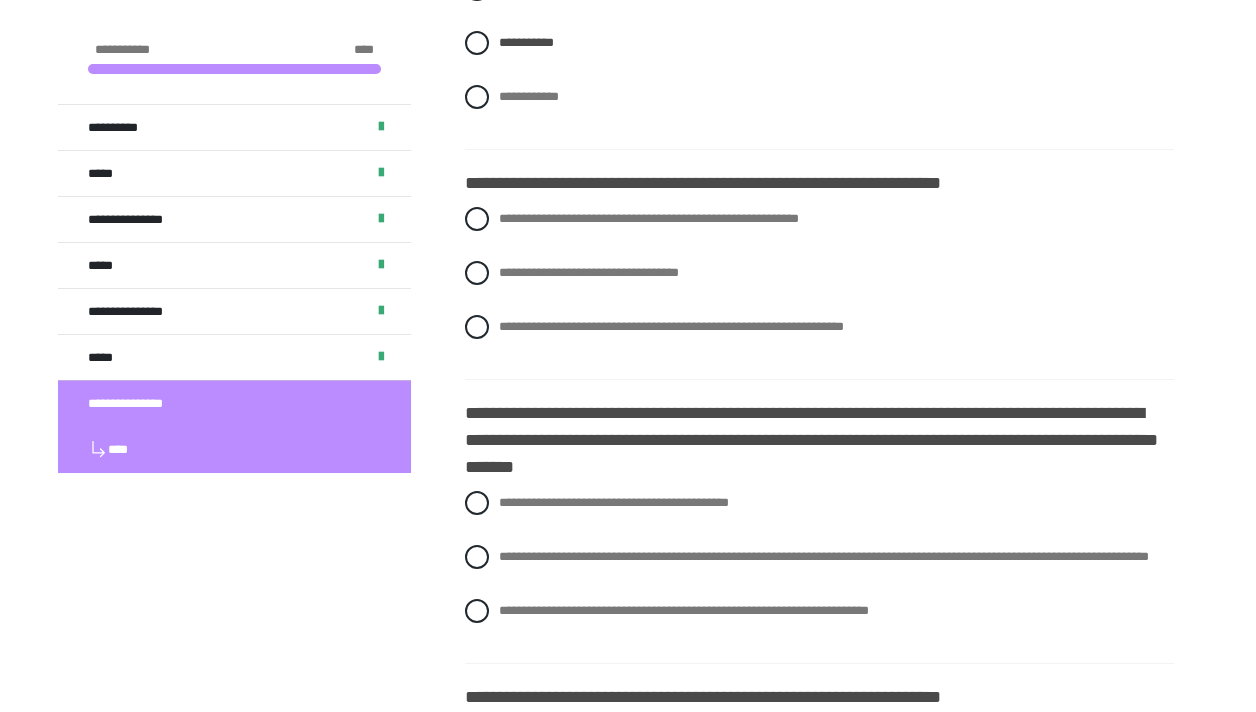 scroll, scrollTop: 2227, scrollLeft: 0, axis: vertical 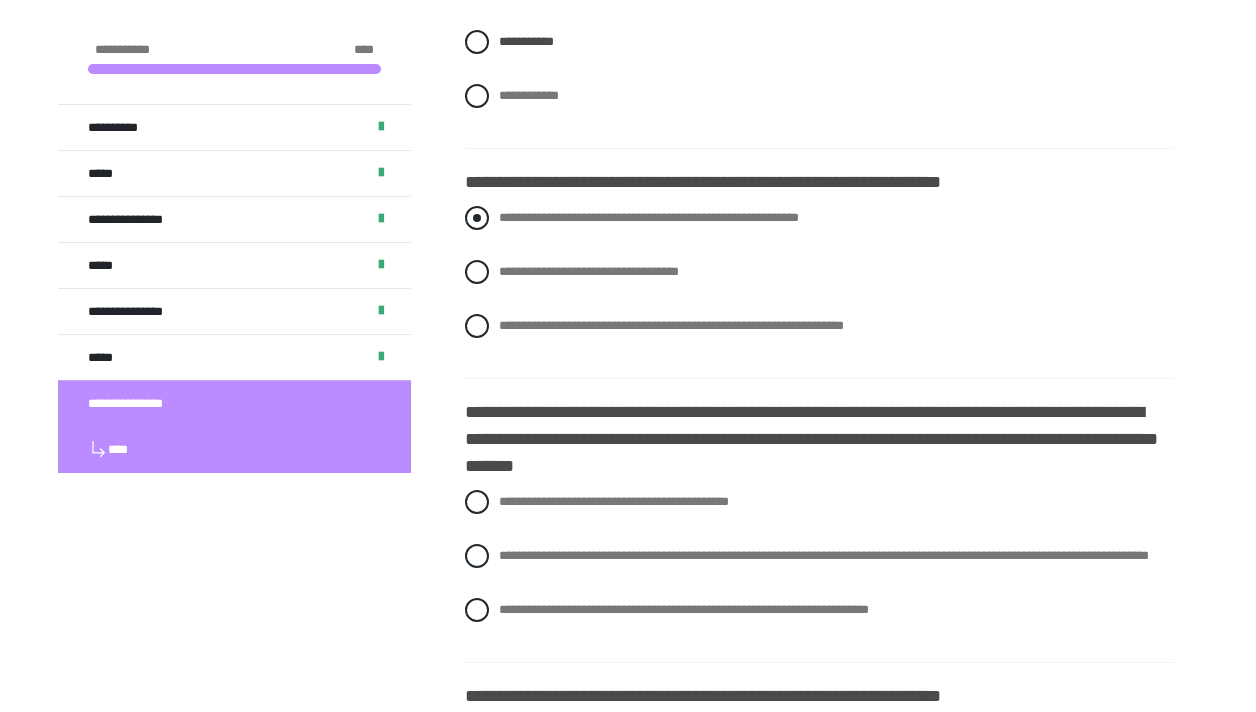 click at bounding box center (477, 218) 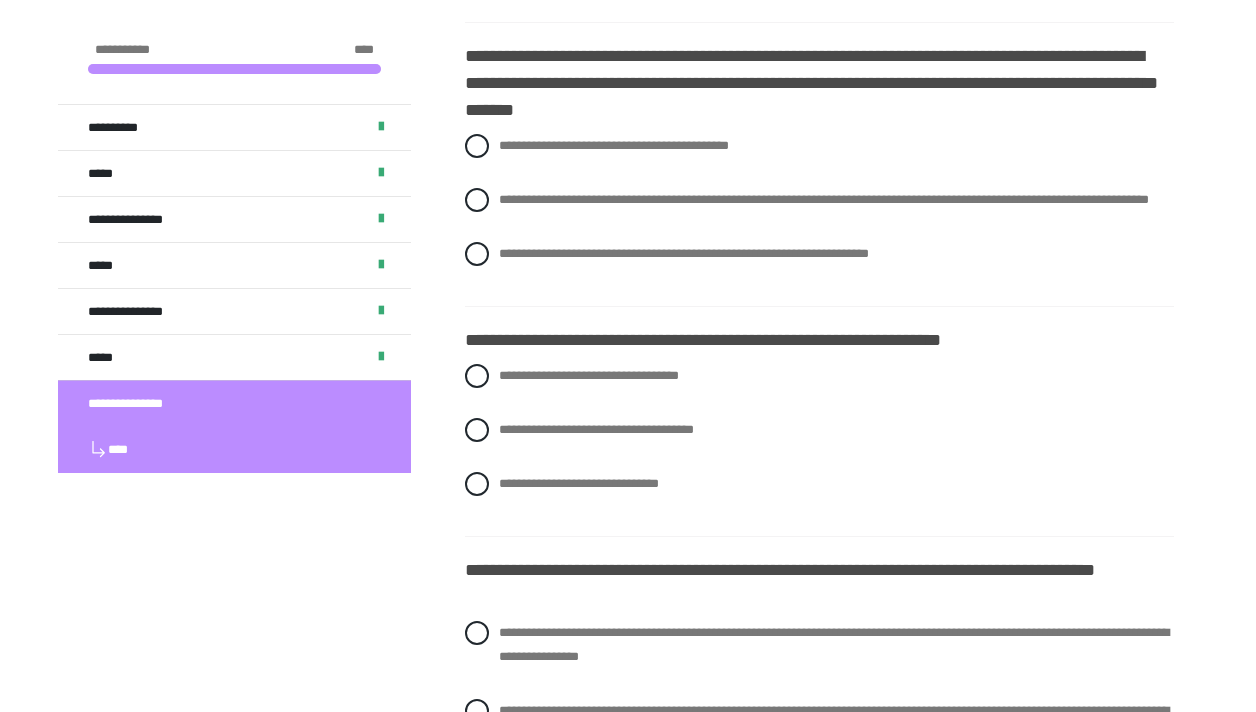 scroll, scrollTop: 2592, scrollLeft: 0, axis: vertical 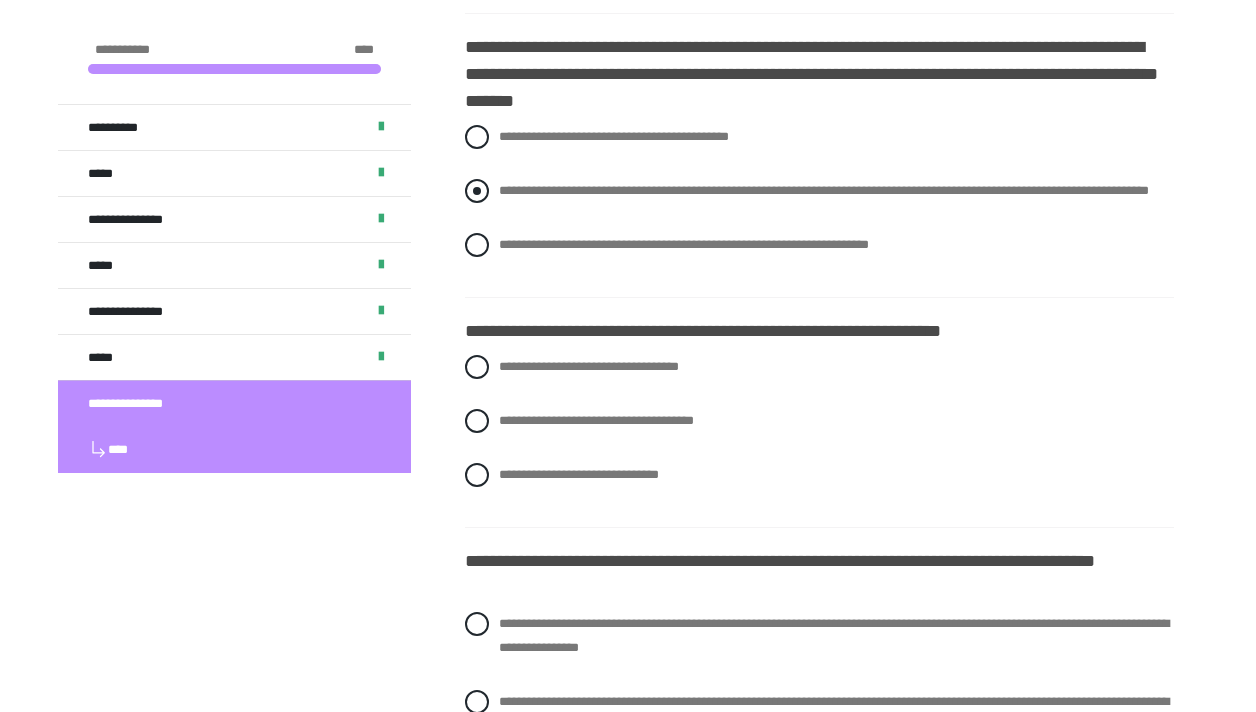 click on "**********" at bounding box center (819, 191) 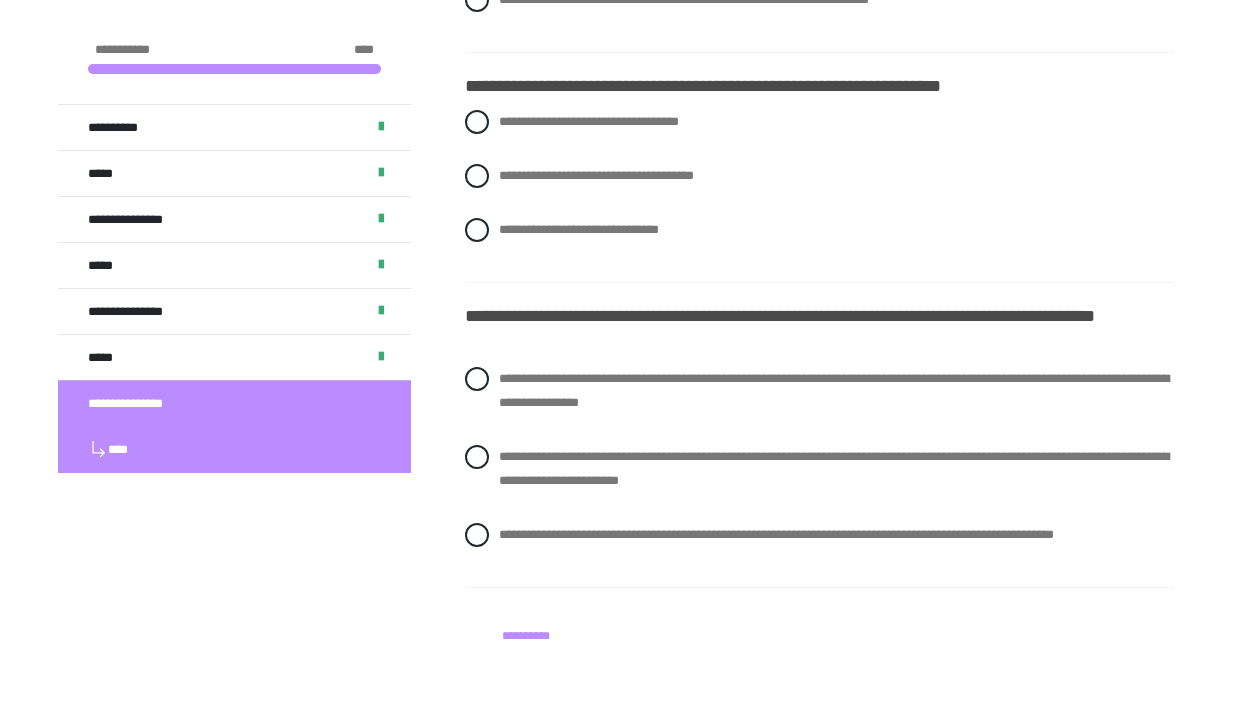 scroll, scrollTop: 2838, scrollLeft: 0, axis: vertical 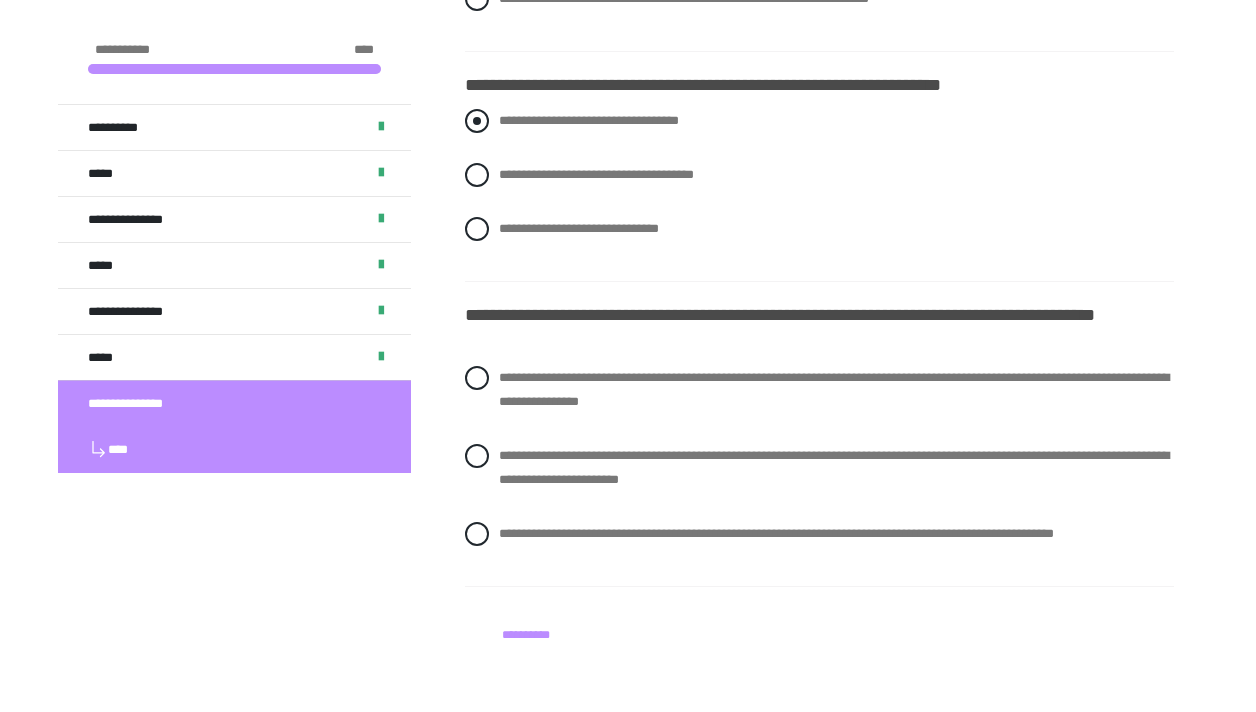 click at bounding box center [477, 121] 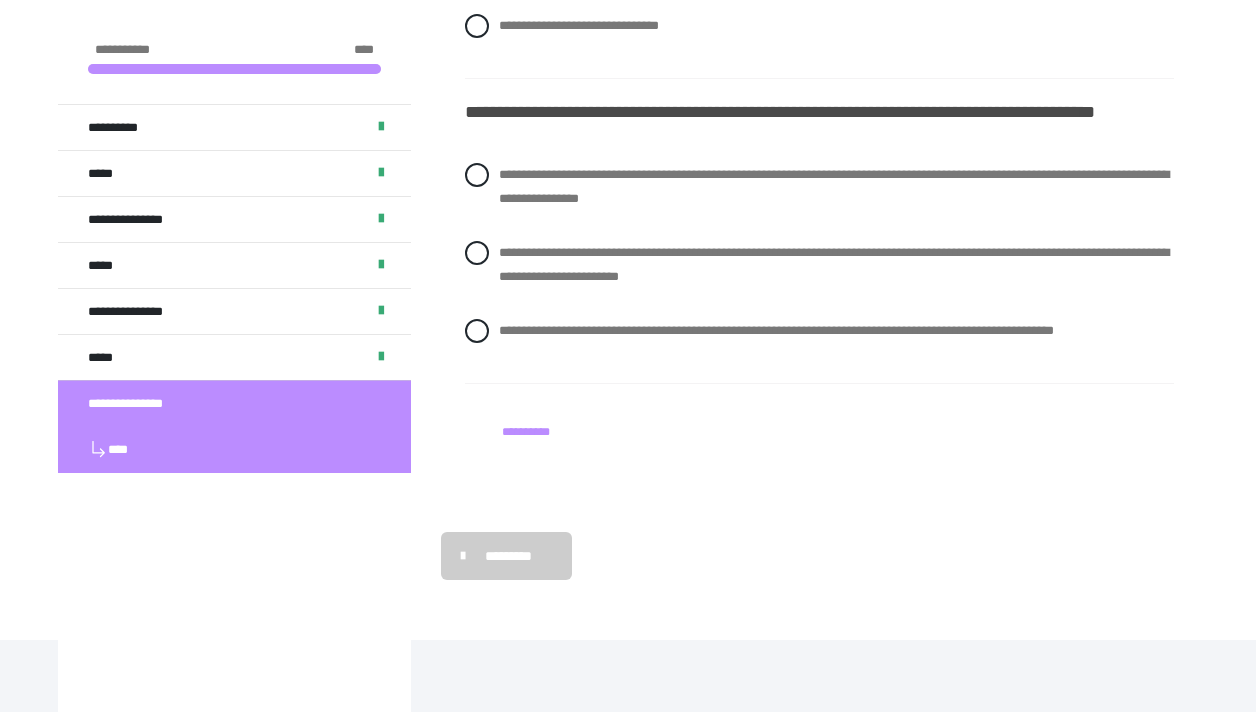 scroll, scrollTop: 3041, scrollLeft: 0, axis: vertical 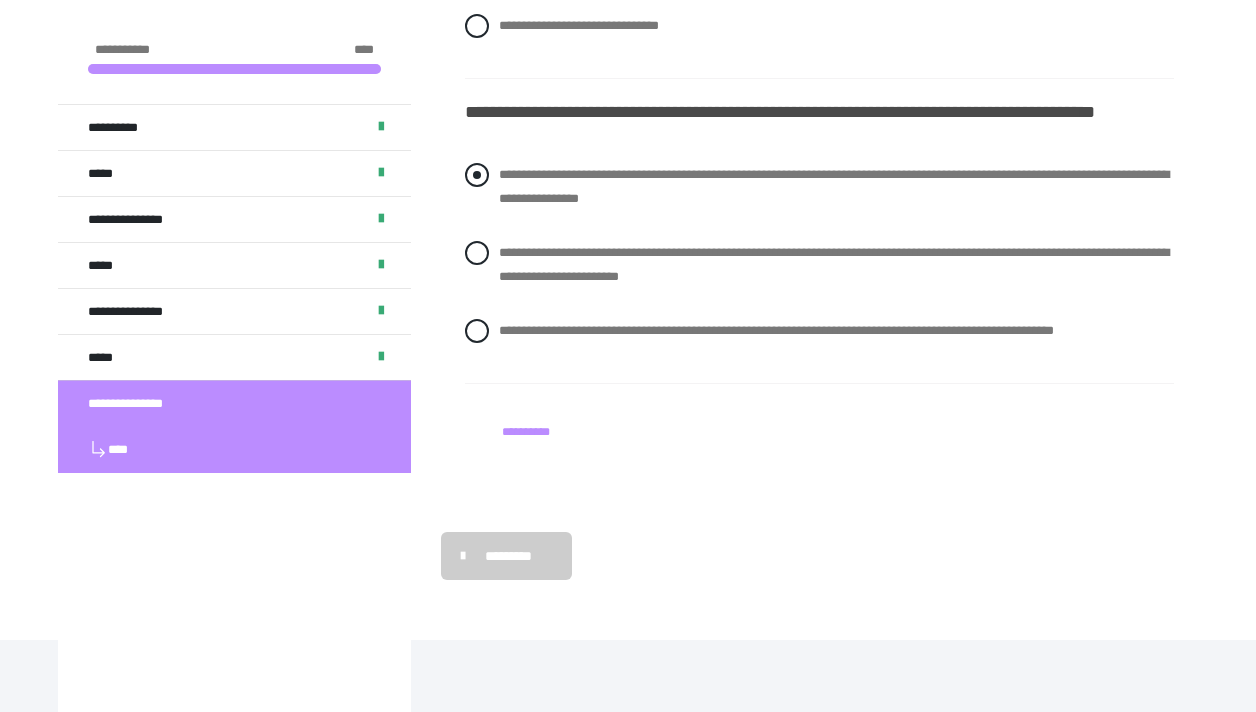 click at bounding box center (477, 175) 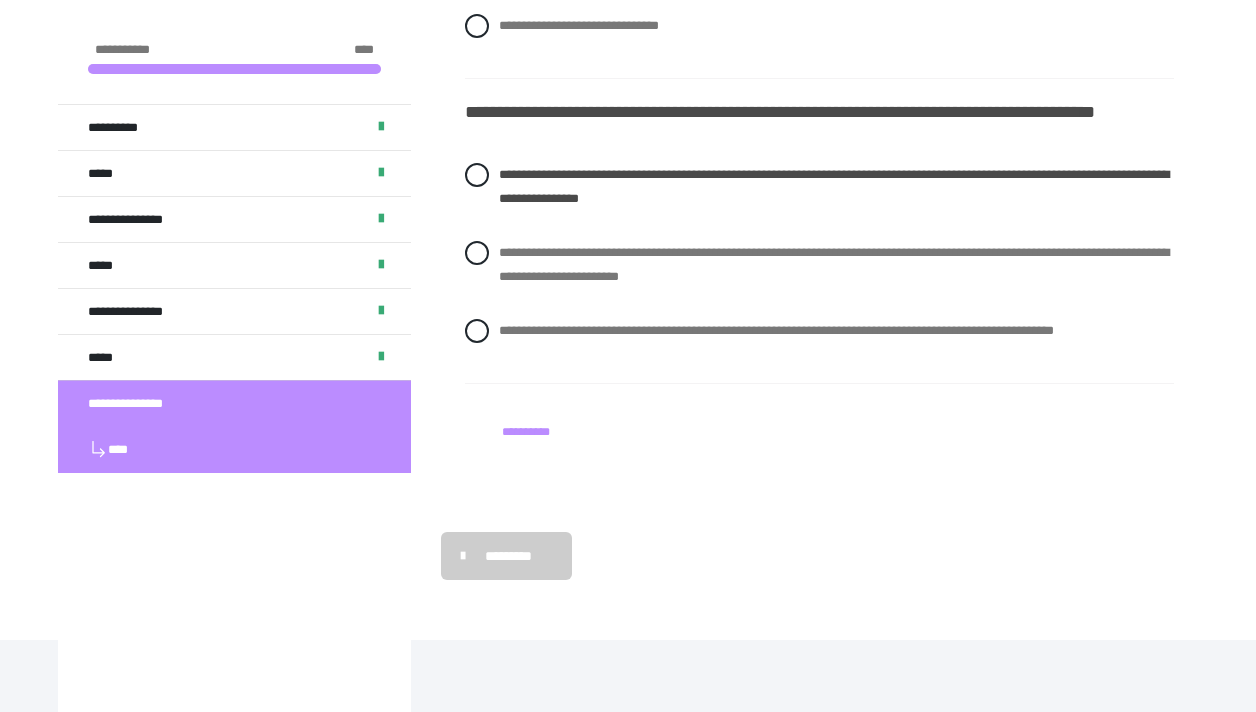 scroll, scrollTop: 3041, scrollLeft: 0, axis: vertical 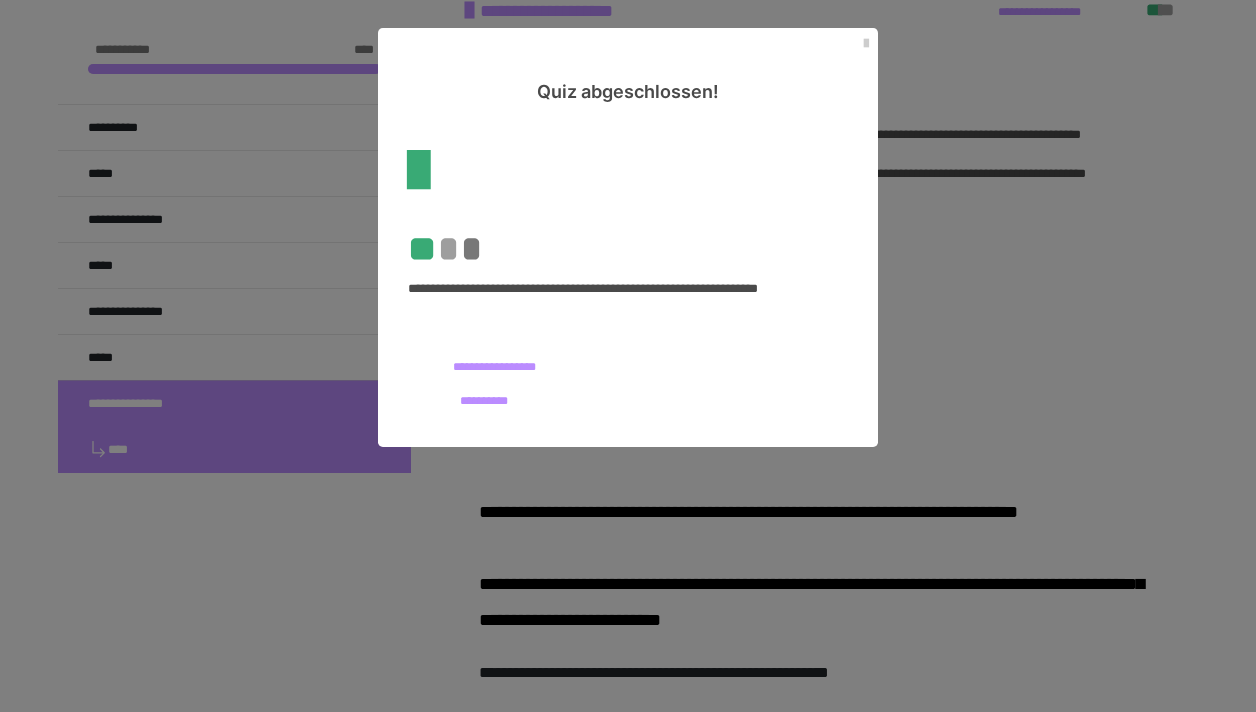 click on "**********" at bounding box center (494, 366) 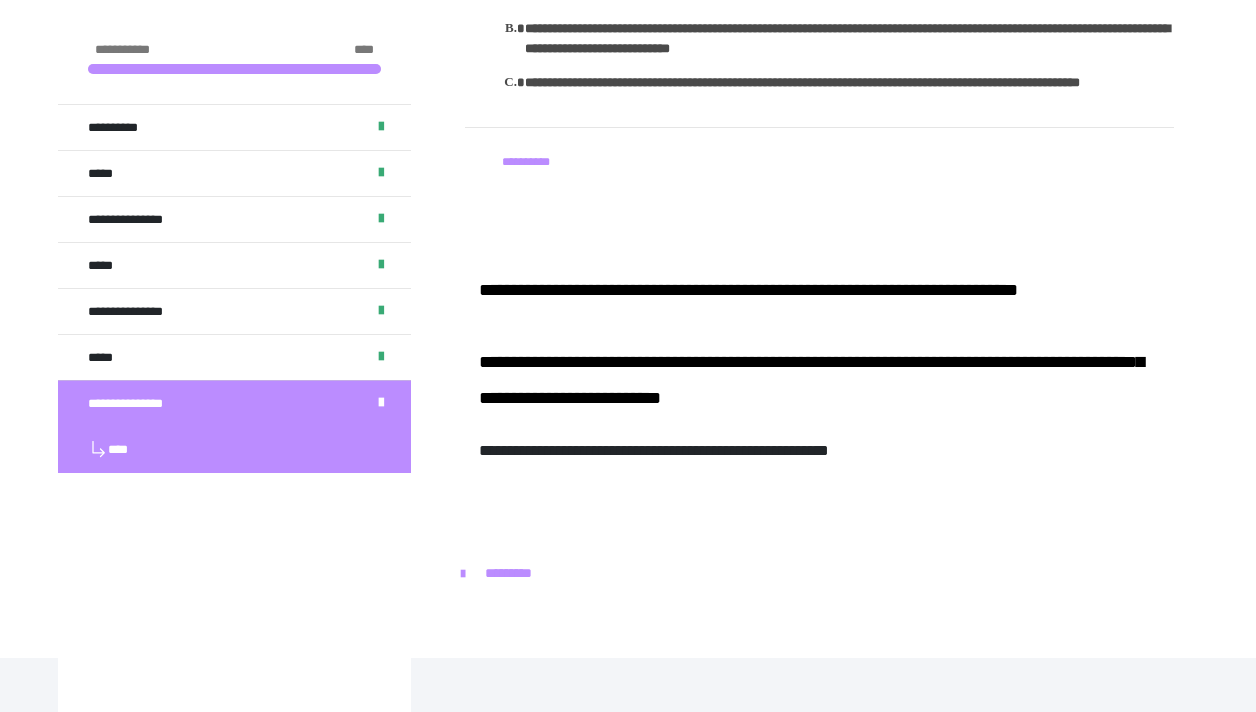 scroll, scrollTop: 2352, scrollLeft: 0, axis: vertical 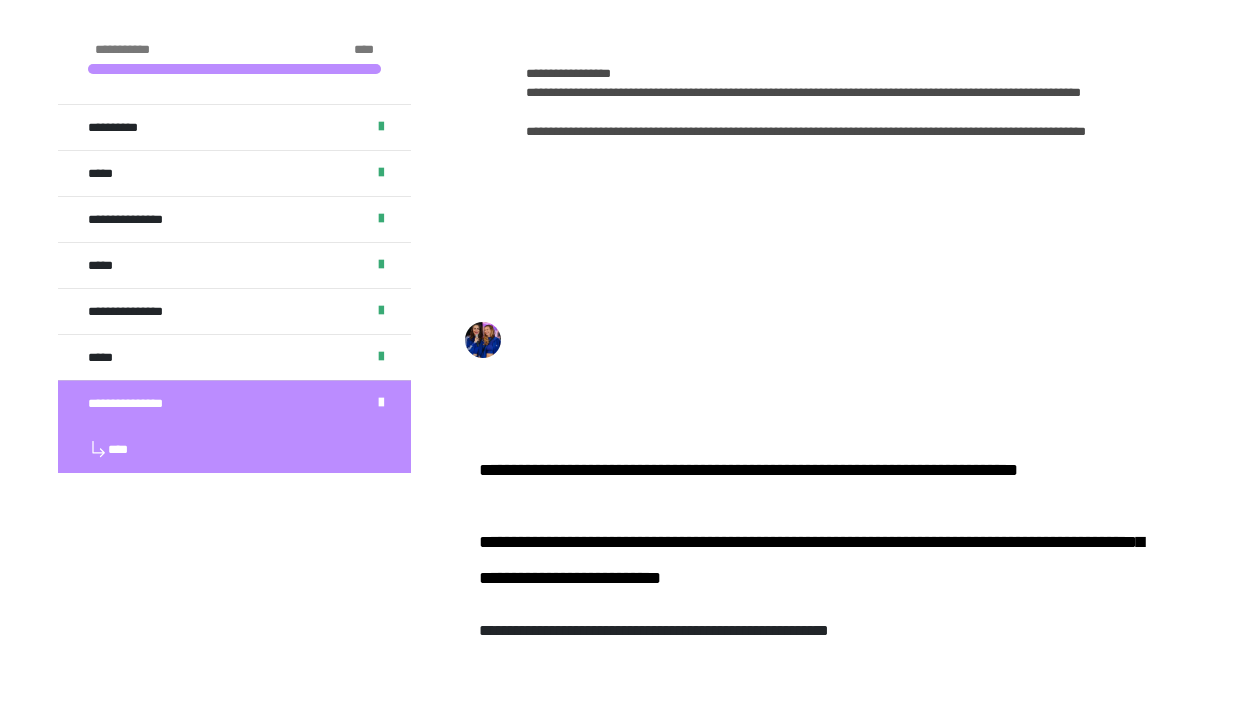 click on "**********" at bounding box center (850, 220) 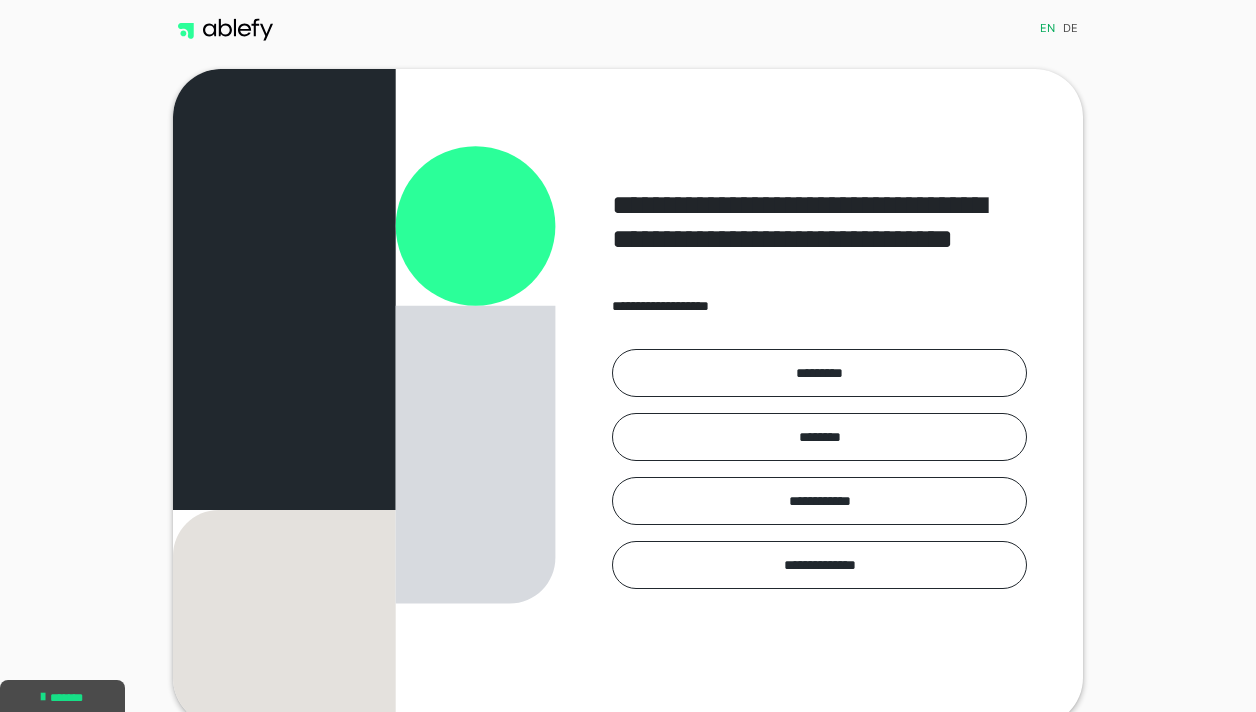 scroll, scrollTop: 0, scrollLeft: 0, axis: both 